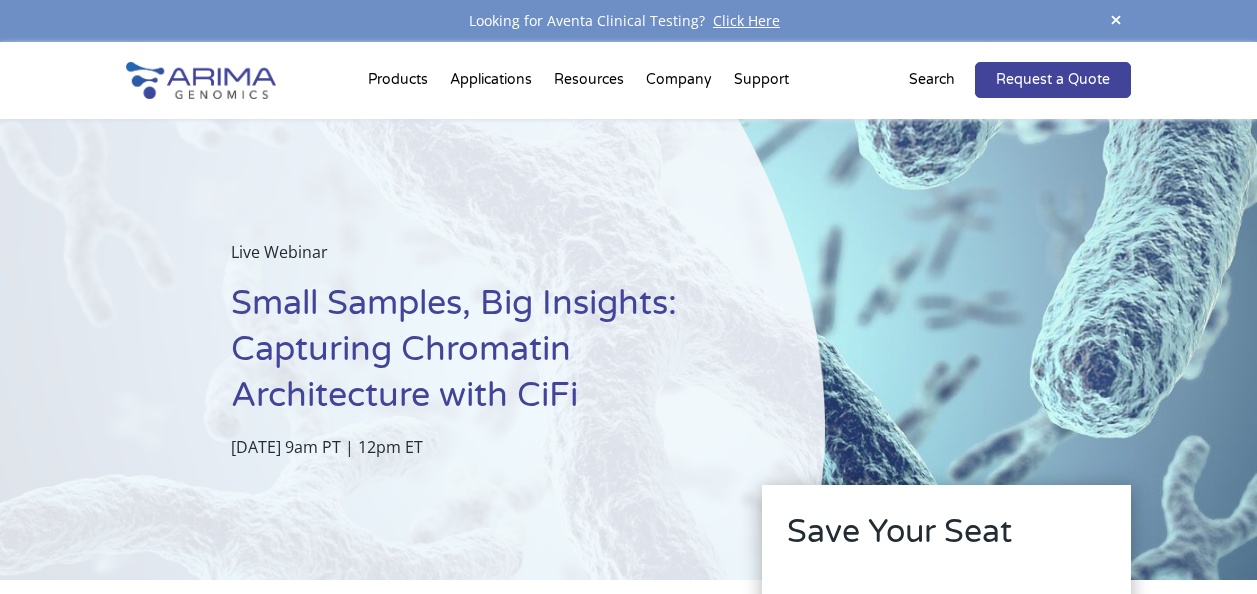 scroll, scrollTop: 0, scrollLeft: 0, axis: both 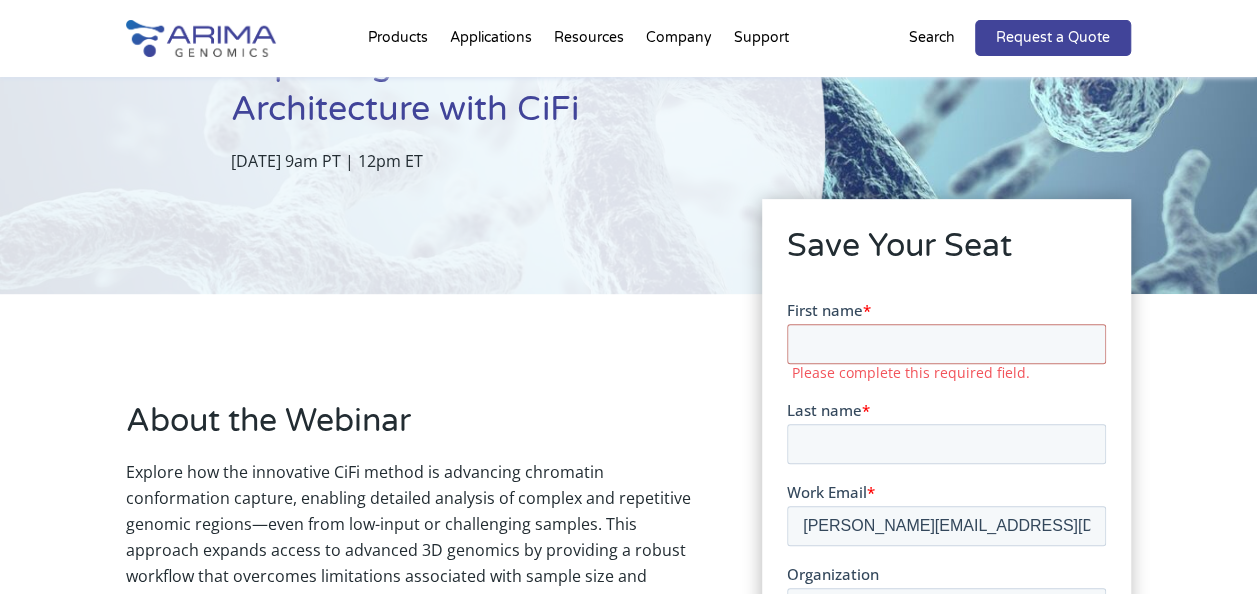 click on "First name *" at bounding box center [946, 343] 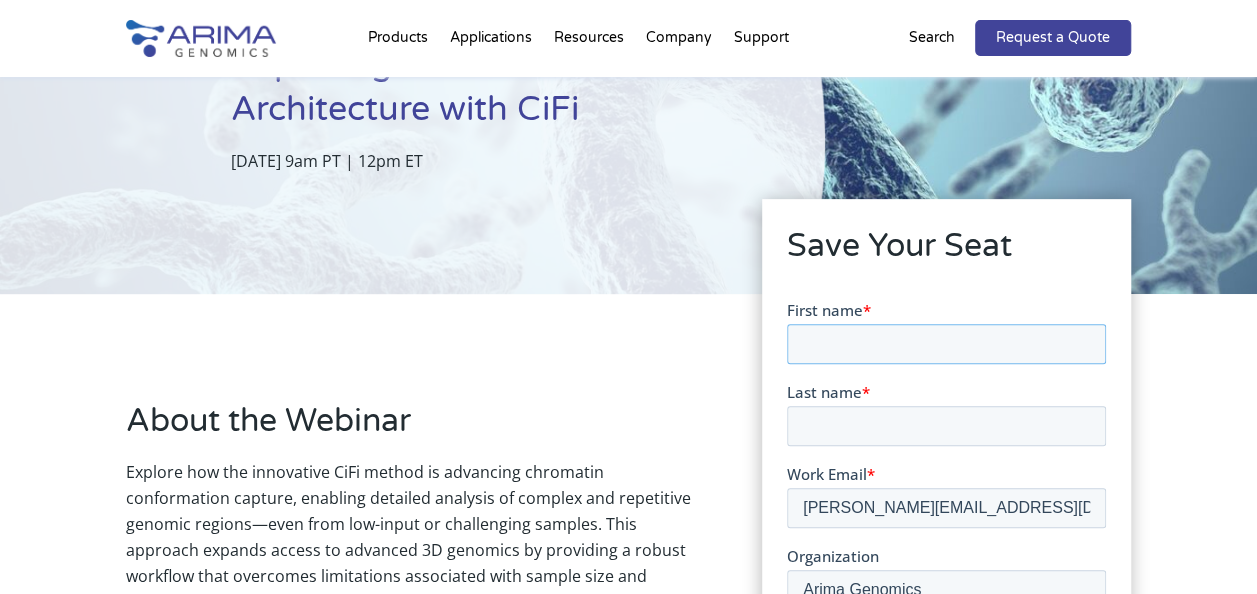 click on "First name *" at bounding box center [946, 343] 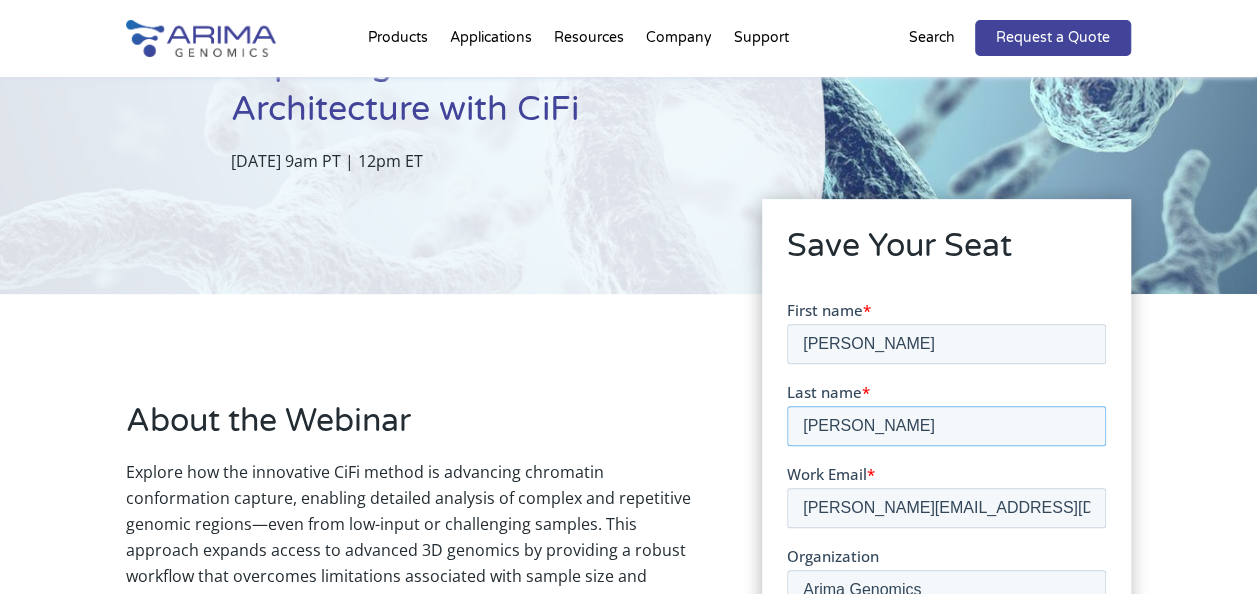 click on "mazon" at bounding box center [946, 425] 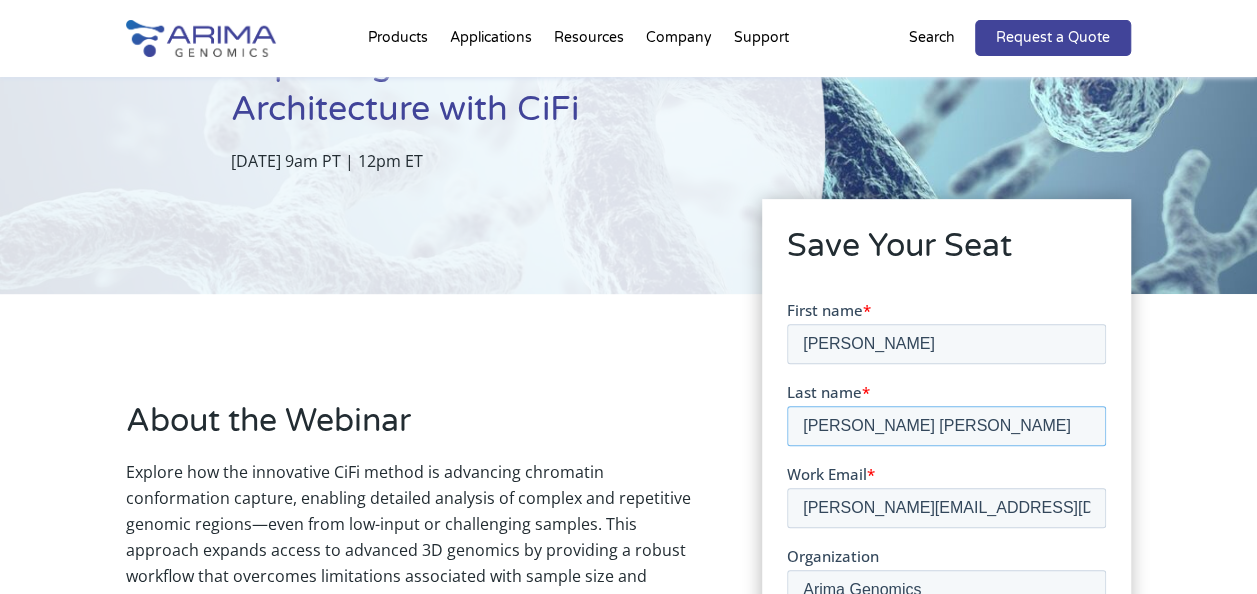 type on "mazon pelaez" 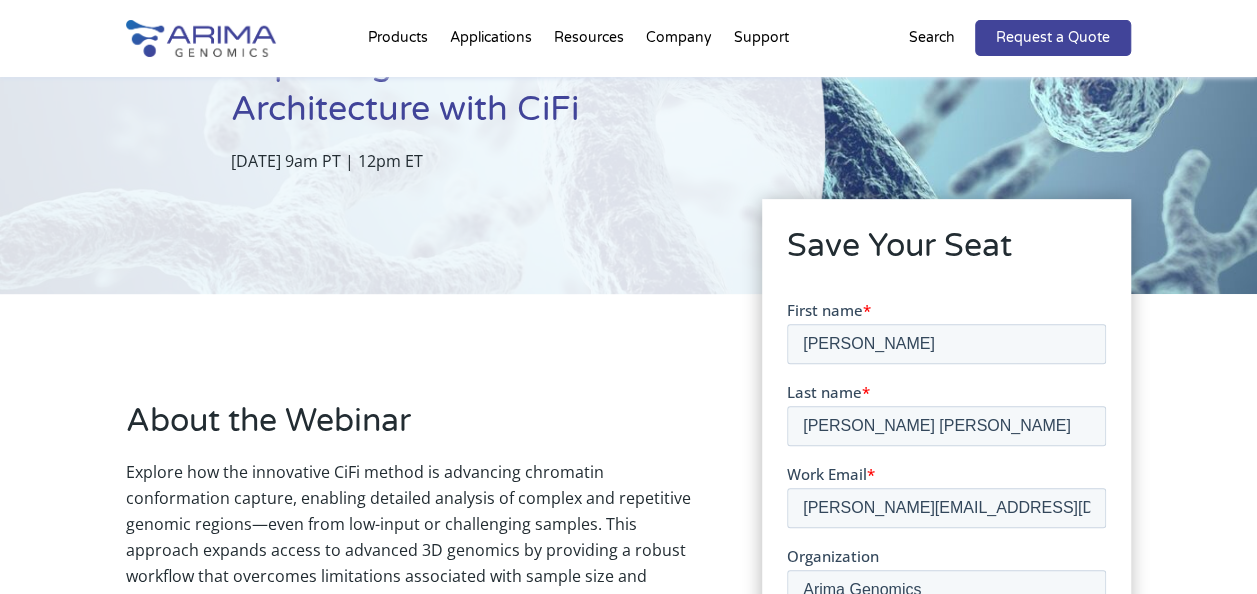 click on "About the Webinar Explore how the innovative CiFi method is advancing chromatin conformation capture, enabling detailed analysis of complex and repetitive genomic regions—even from low-input or challenging samples. This approach expands access to advanced 3D genomics by providing a robust workflow that overcomes limitations associated with sample size and complexity, allowing researchers to gain deeper insights into chromatin architecture across the genome.   What You Will Learn CiFi Methodology:  How CiFi leverages highly accurate long-read sequencing to map chromatin interactions across the entire genome, including in repetitive and low-complexity areas. Low-input Capability:  The unique advantages of CiFi’s low DNA input requirements, which make chromatin architecture studies possible using rare, small, or precious samples . Performance and Validation: Analysis in Complex Regions: . Applications: Save Your Seat" at bounding box center (628, 794) 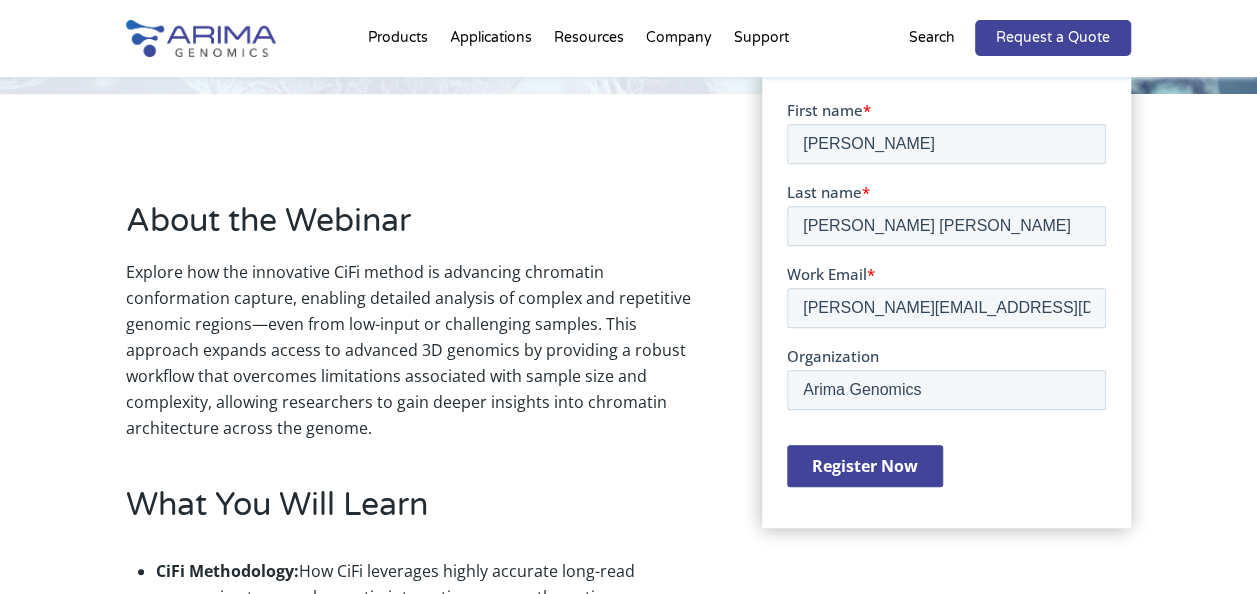 scroll, scrollTop: 505, scrollLeft: 0, axis: vertical 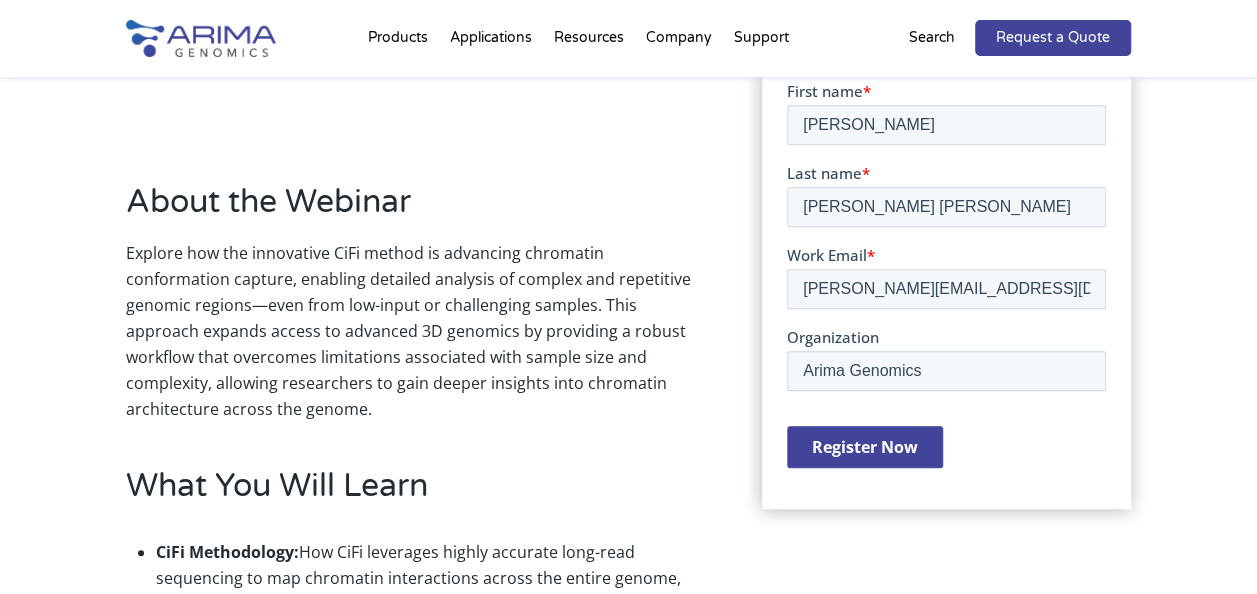 click on "Register Now" at bounding box center [865, 446] 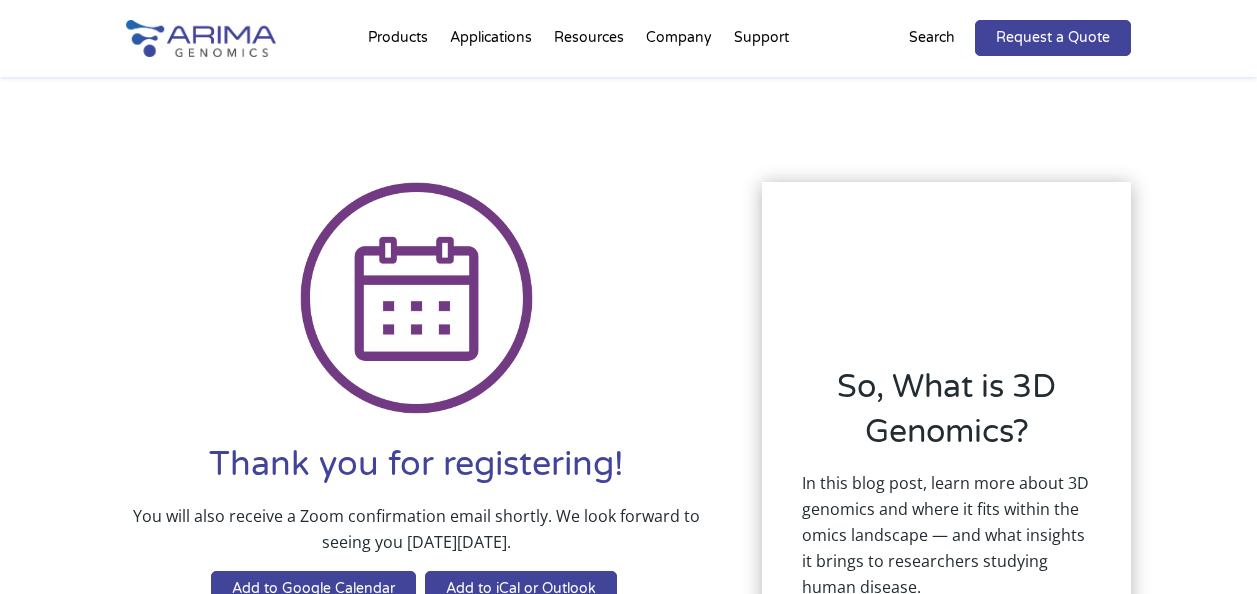 scroll, scrollTop: 0, scrollLeft: 0, axis: both 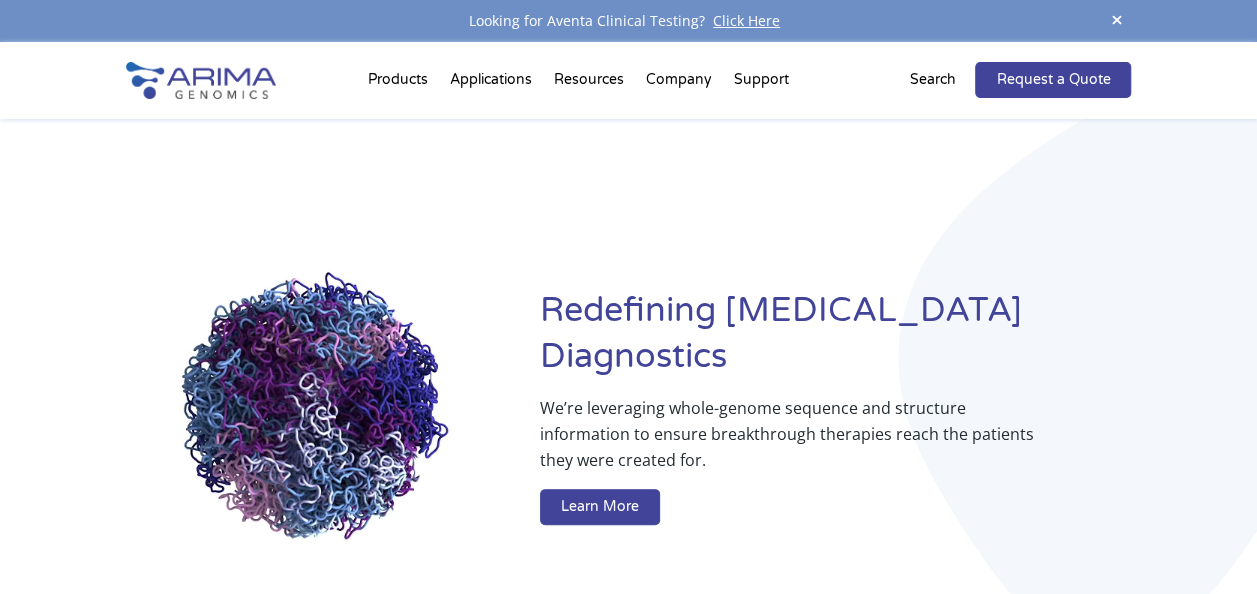 click on "Documentation" at bounding box center (903, 177) 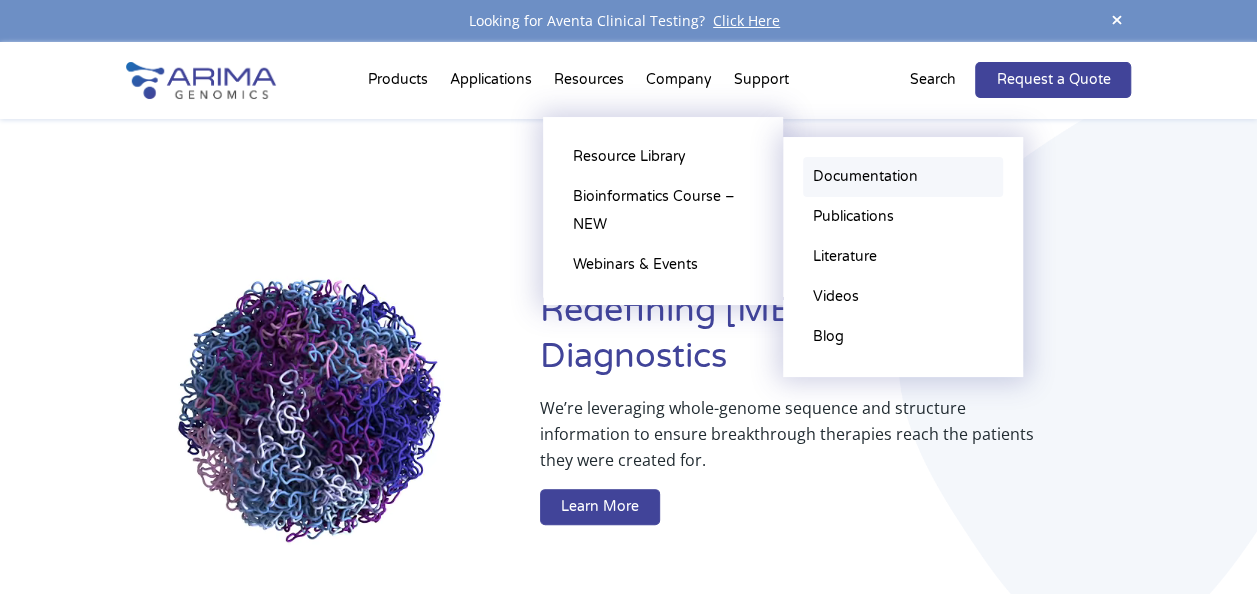 scroll, scrollTop: 0, scrollLeft: 0, axis: both 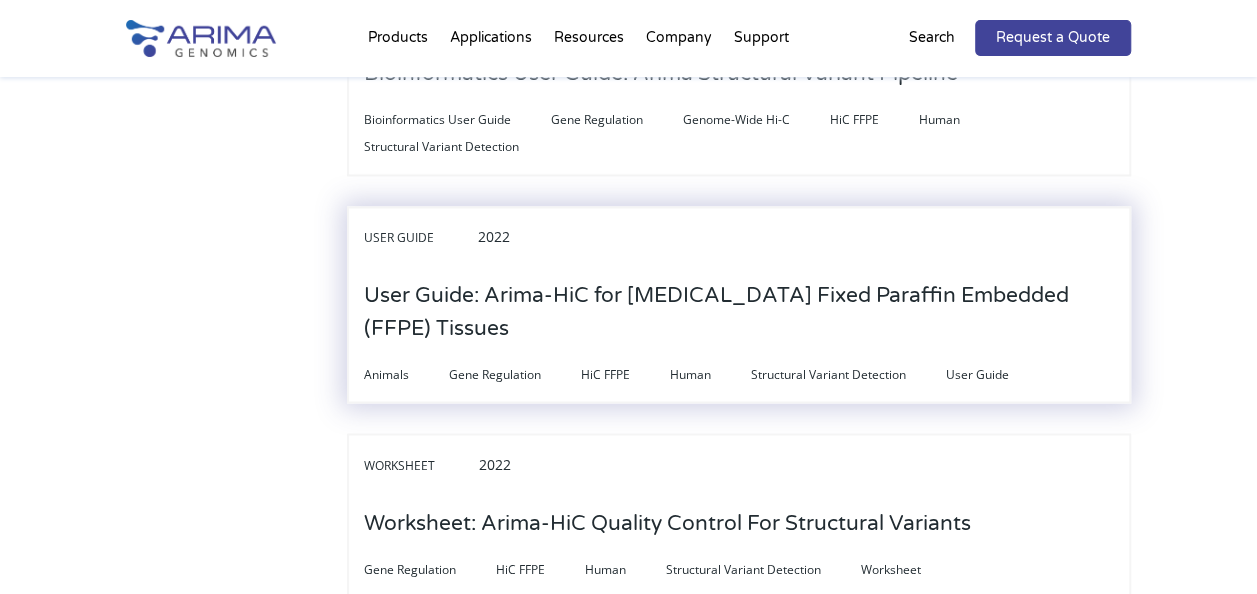 click on "User Guide: Arima-HiC for [MEDICAL_DATA] Fixed Paraffin Embedded (FFPE) Tissues" at bounding box center [739, 312] 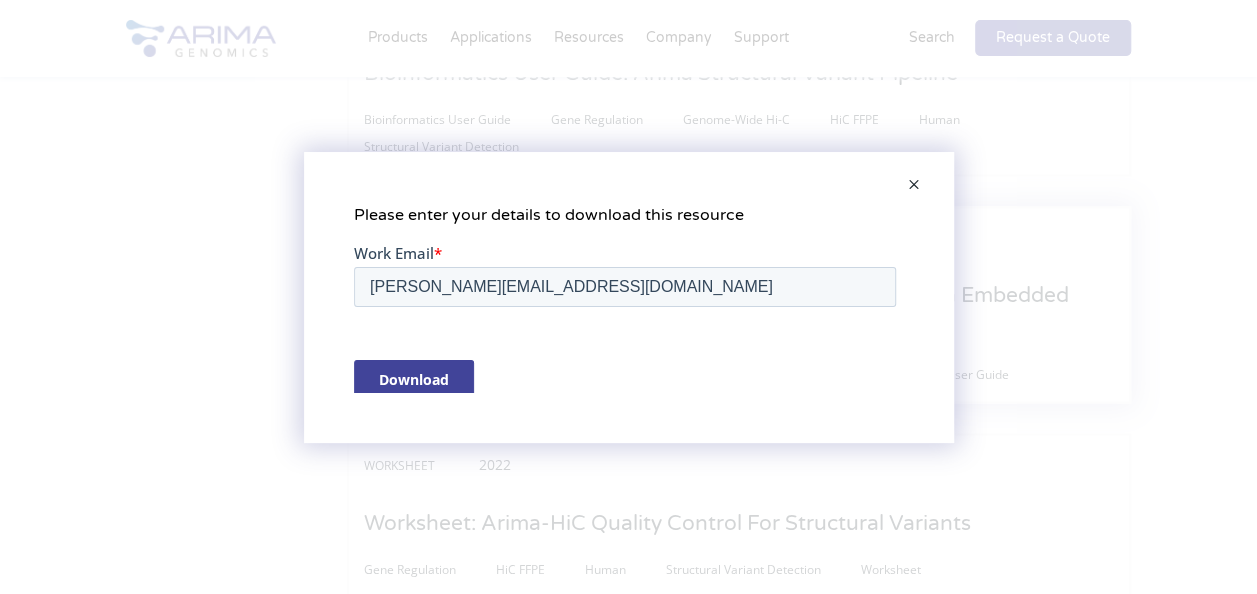scroll, scrollTop: 0, scrollLeft: 0, axis: both 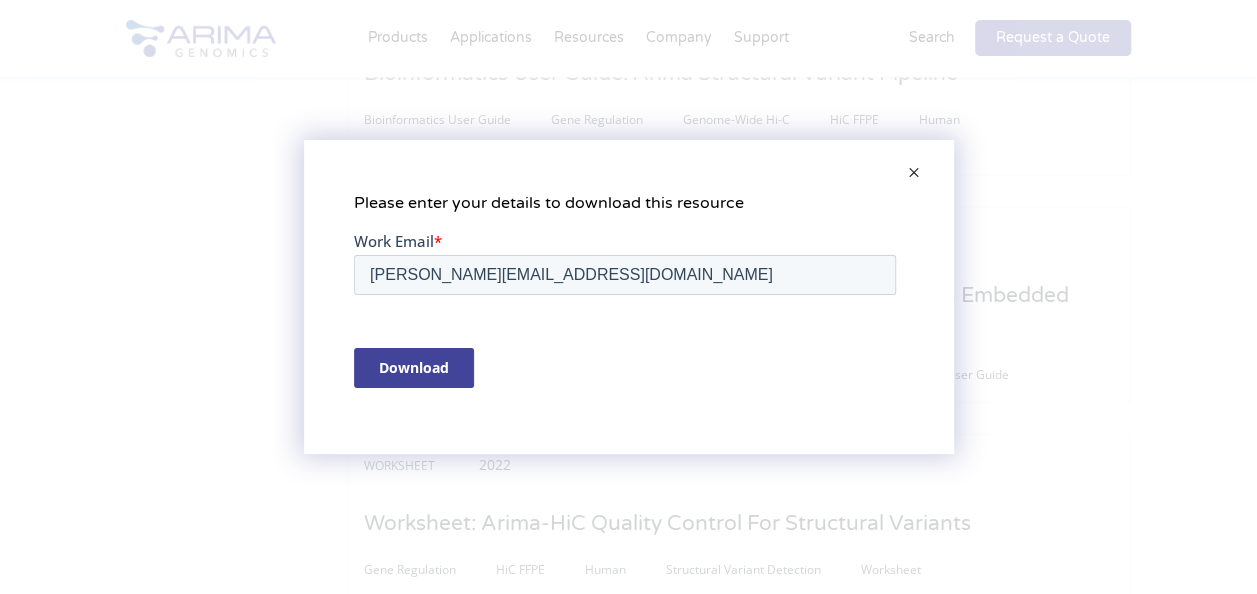 click on "Download" at bounding box center [413, 368] 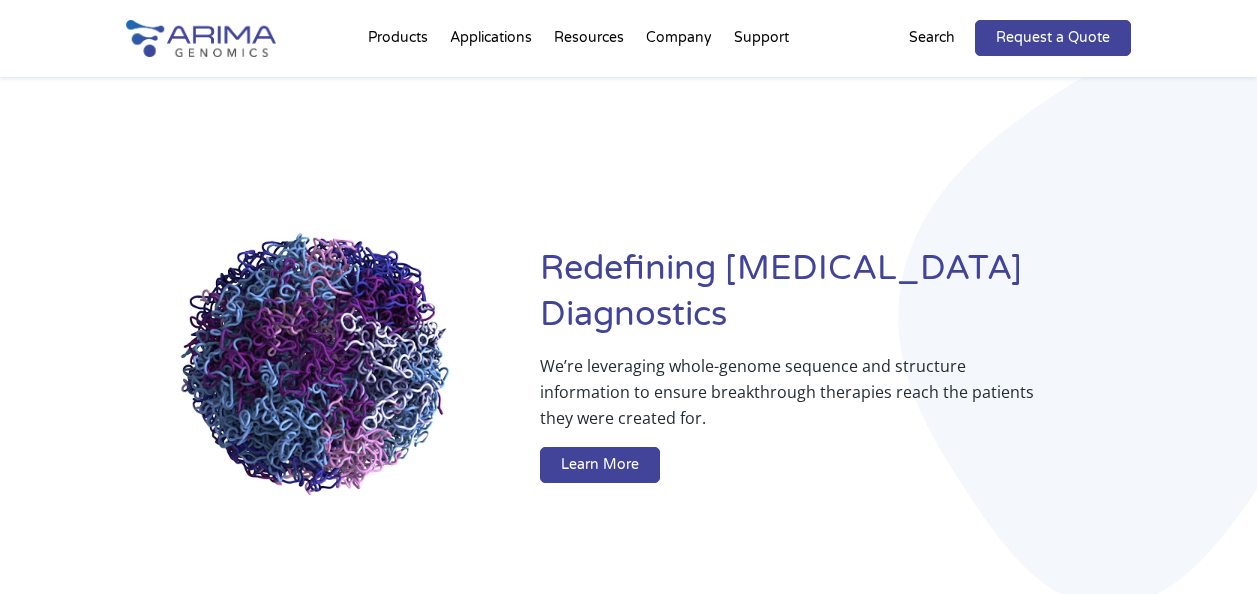 scroll, scrollTop: 0, scrollLeft: 0, axis: both 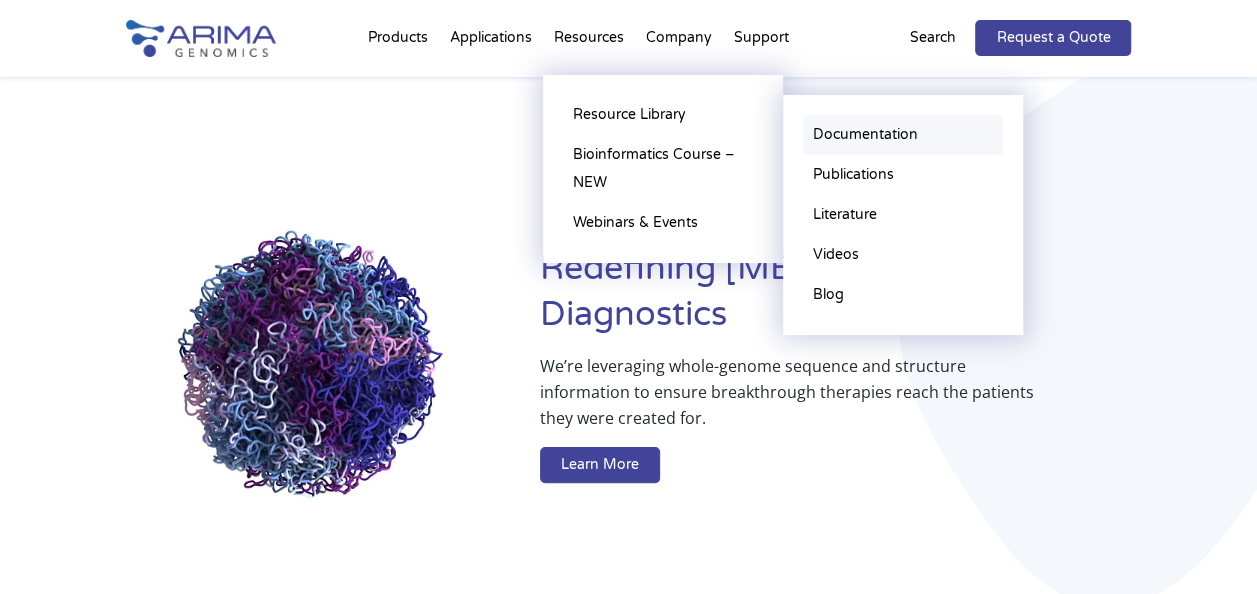click on "Documentation" at bounding box center (903, 135) 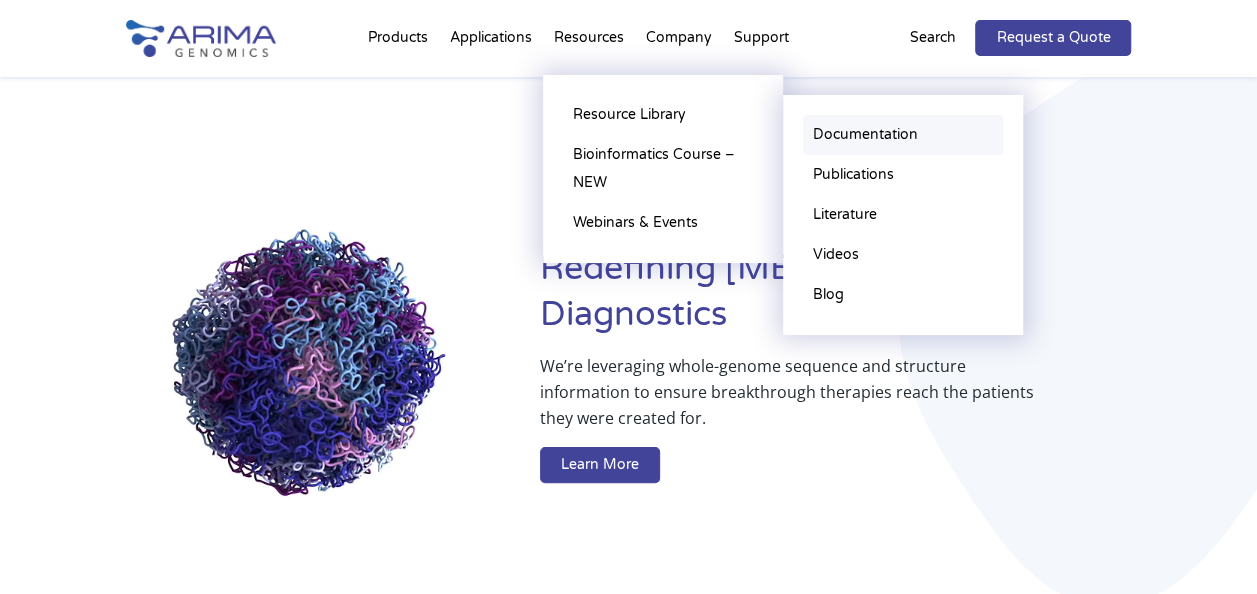click on "Documentation" at bounding box center (903, 135) 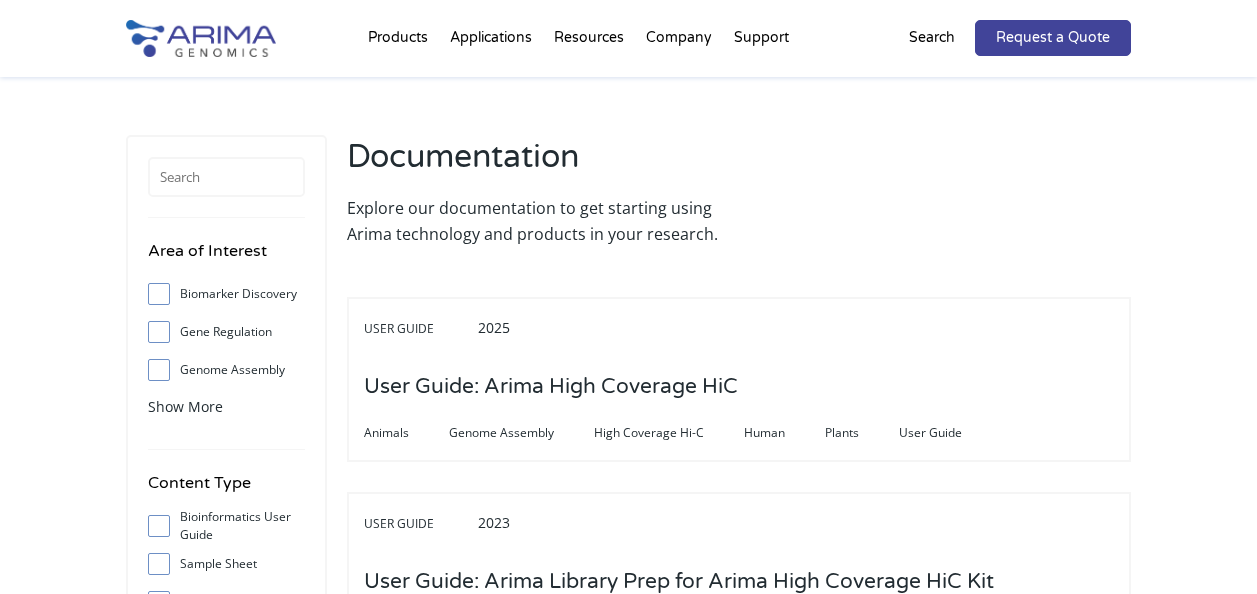 scroll, scrollTop: 0, scrollLeft: 0, axis: both 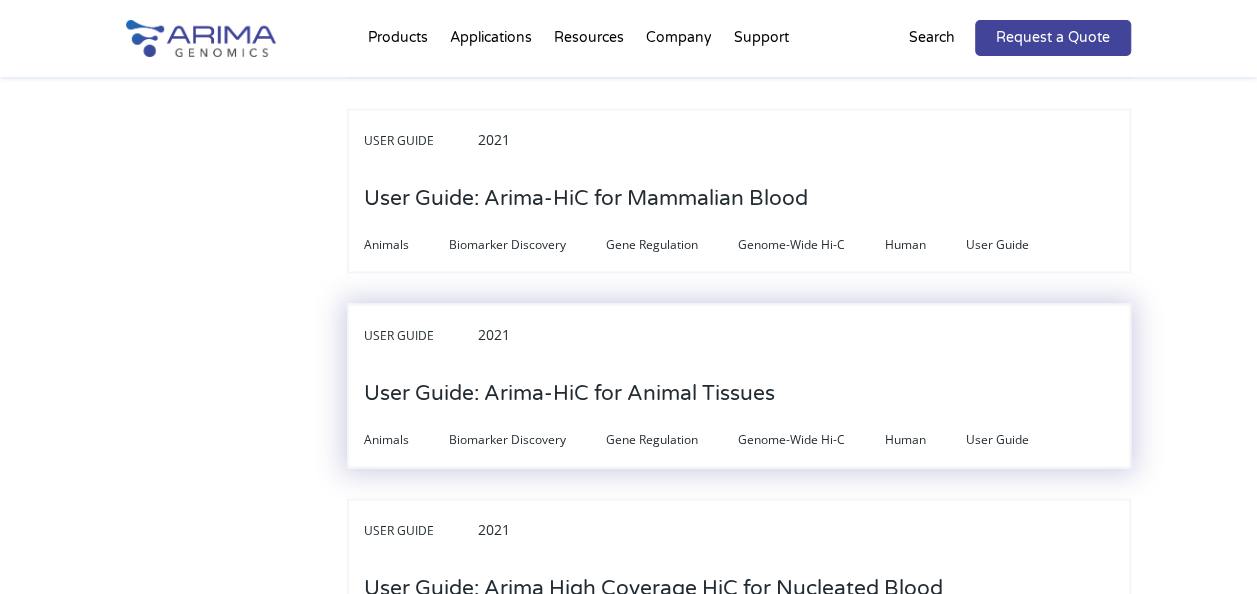 click on "User Guide: Arima-HiC for Animal Tissues" at bounding box center (569, 393) 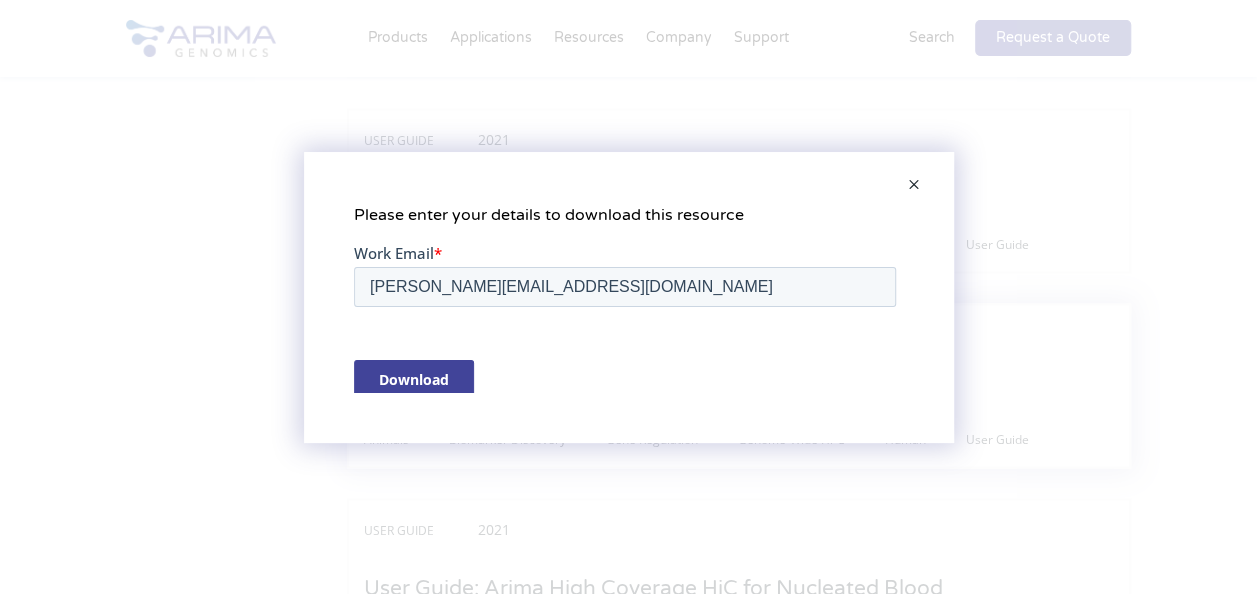 scroll, scrollTop: 0, scrollLeft: 0, axis: both 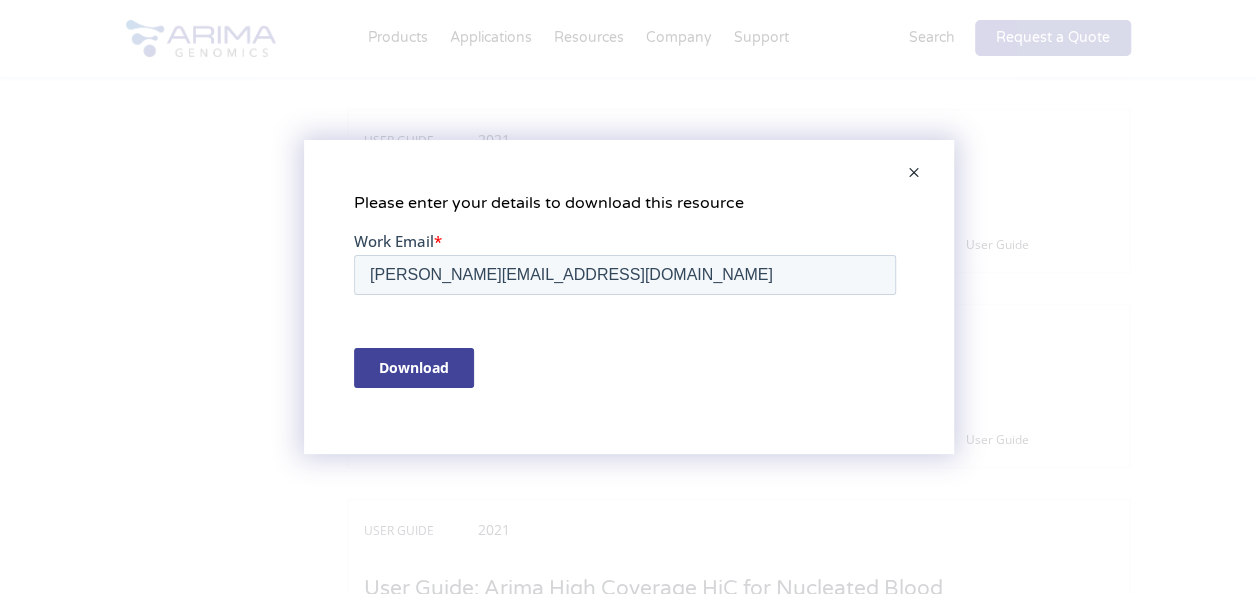click on "Download" at bounding box center (628, 368) 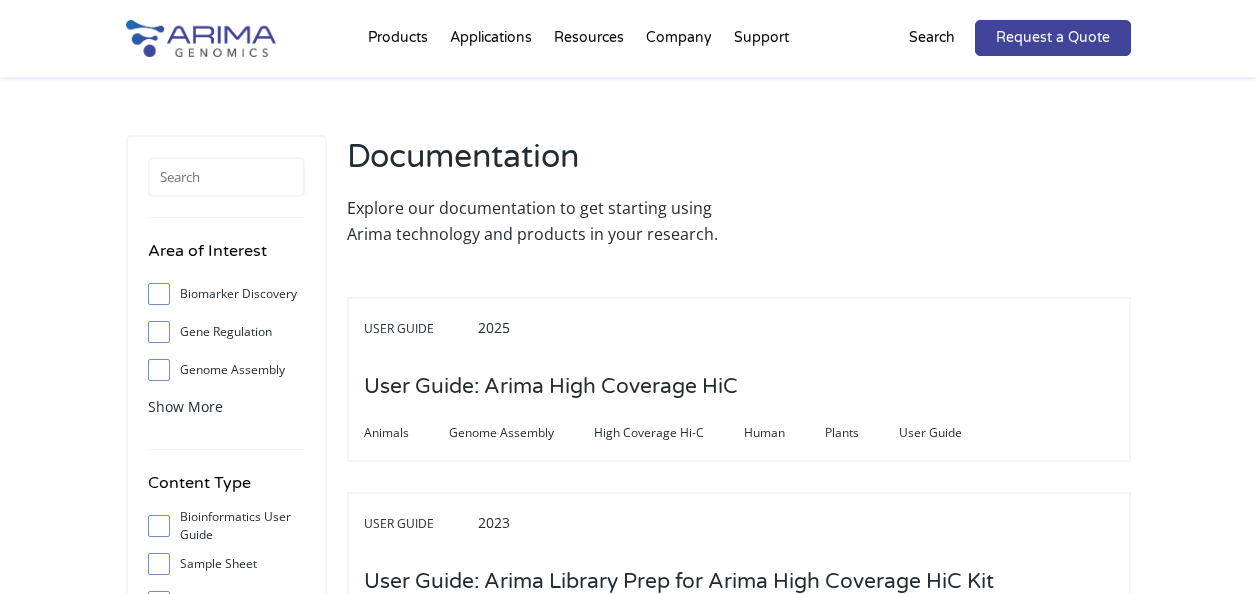 scroll, scrollTop: 0, scrollLeft: 0, axis: both 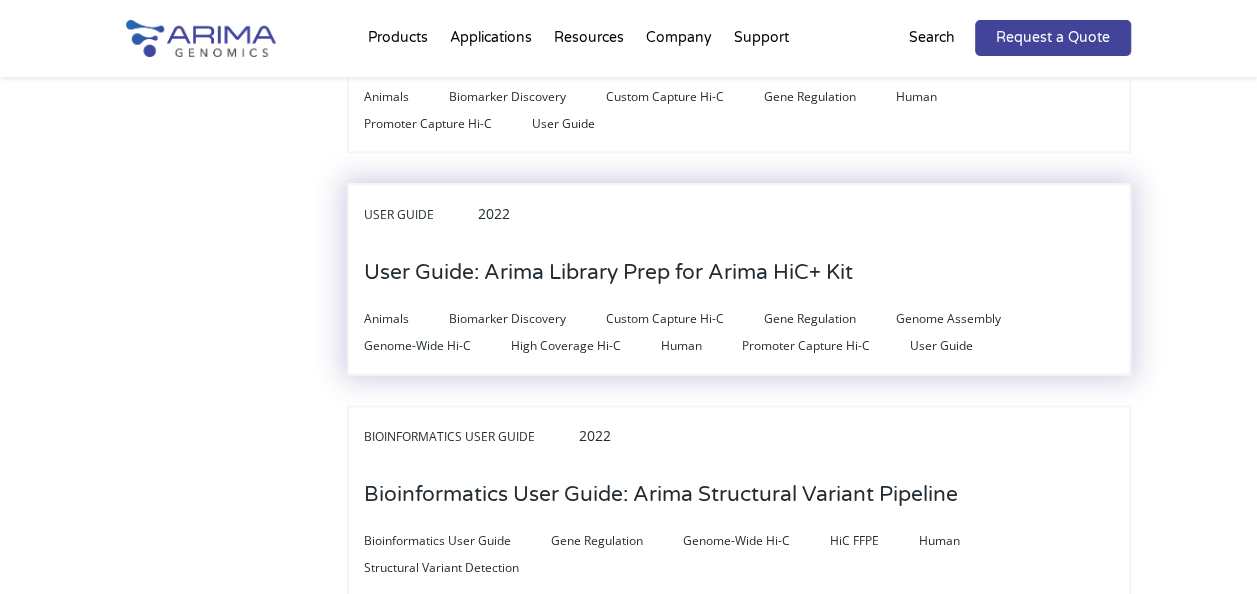 click on "User Guide: Arima Library Prep for Arima HiC+ Kit" at bounding box center [608, 273] 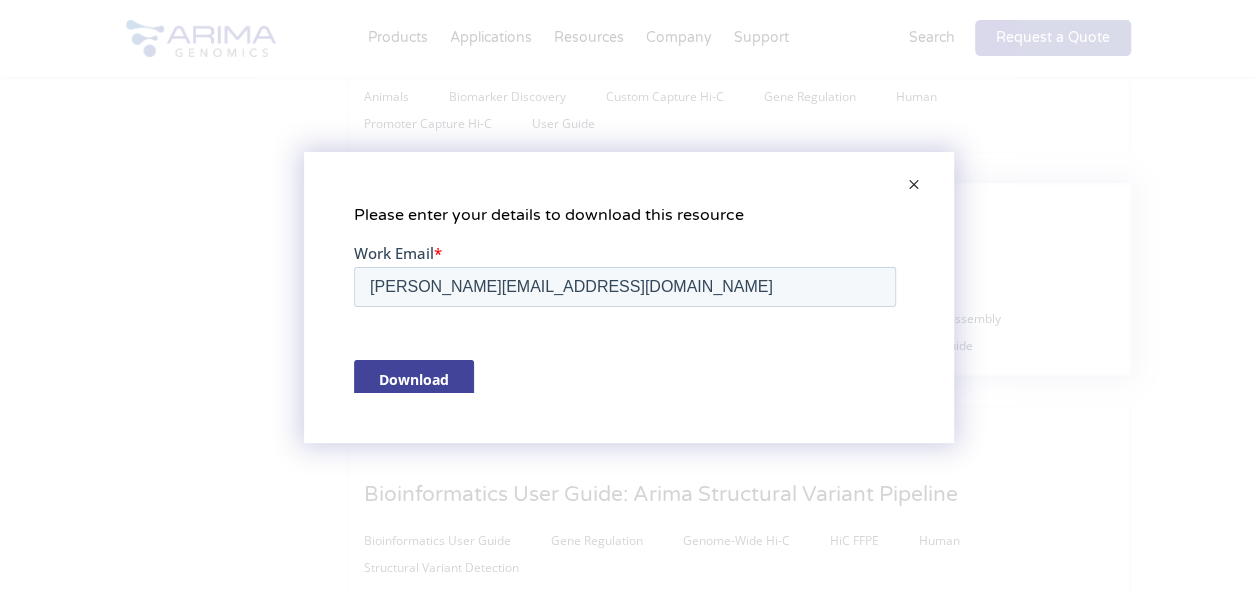 scroll, scrollTop: 0, scrollLeft: 0, axis: both 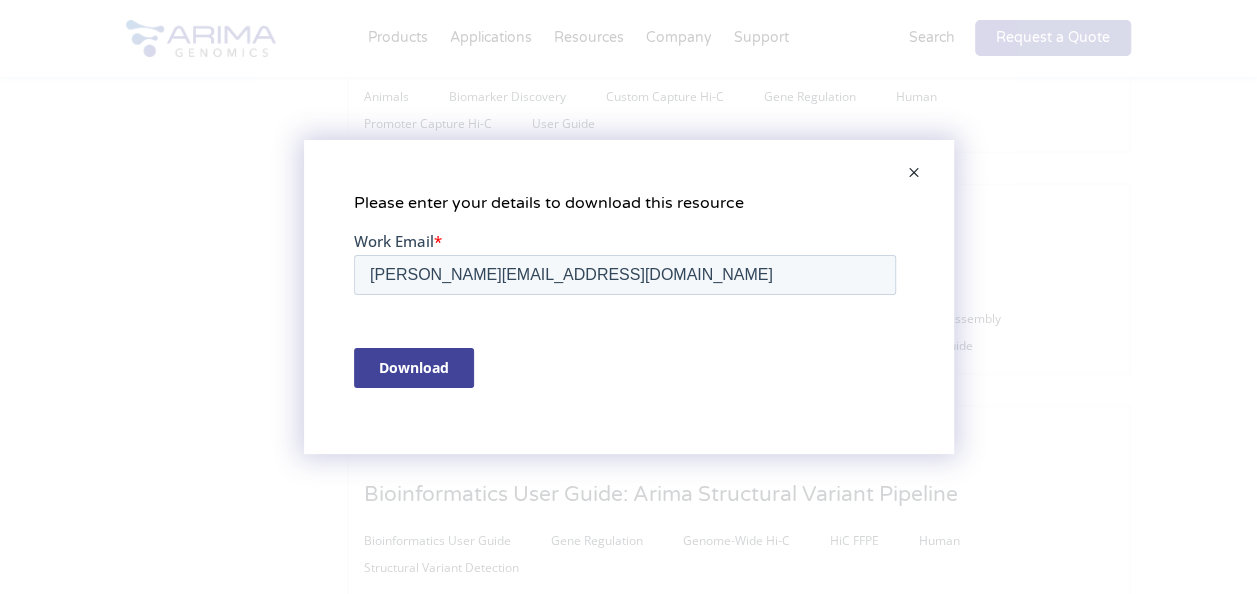 click on "Download" at bounding box center [413, 368] 